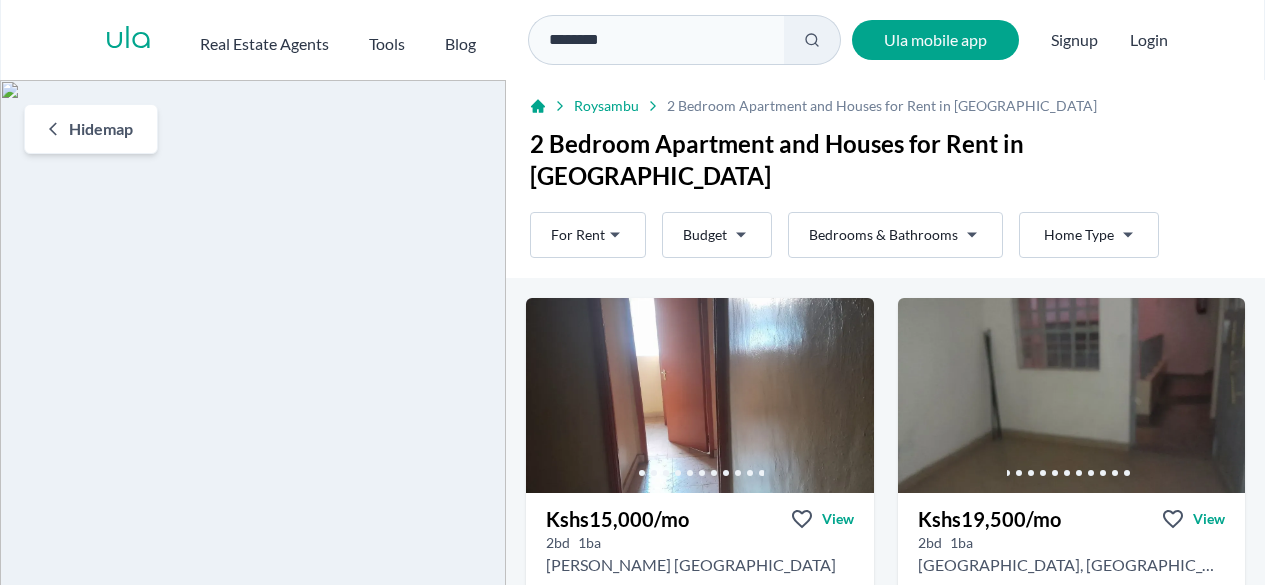 scroll, scrollTop: 0, scrollLeft: 0, axis: both 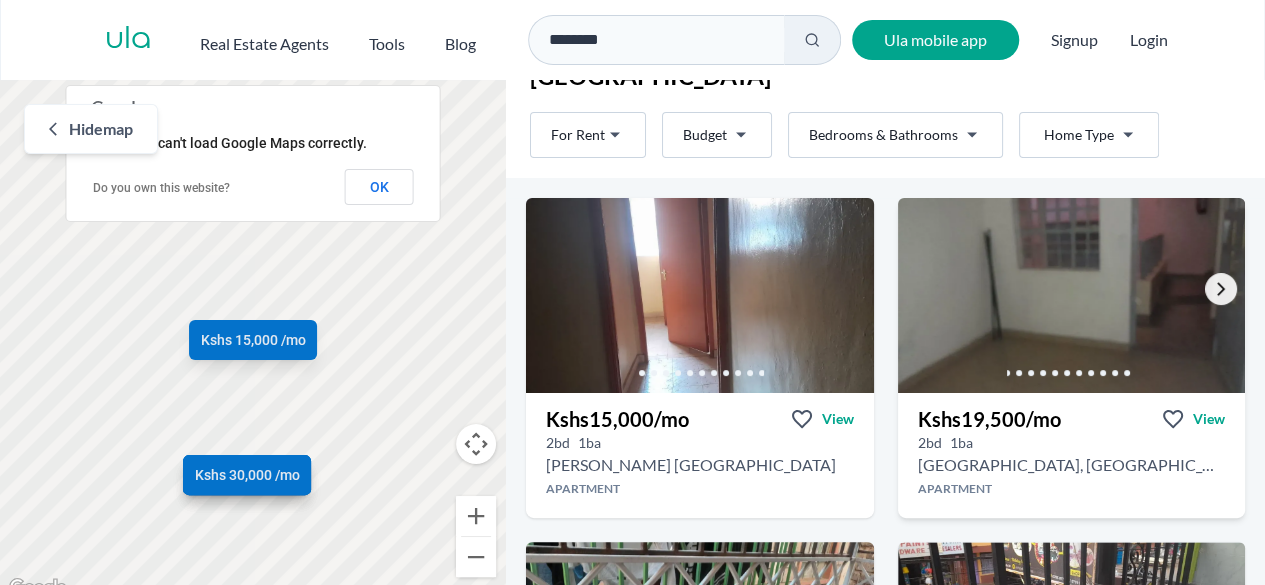 click 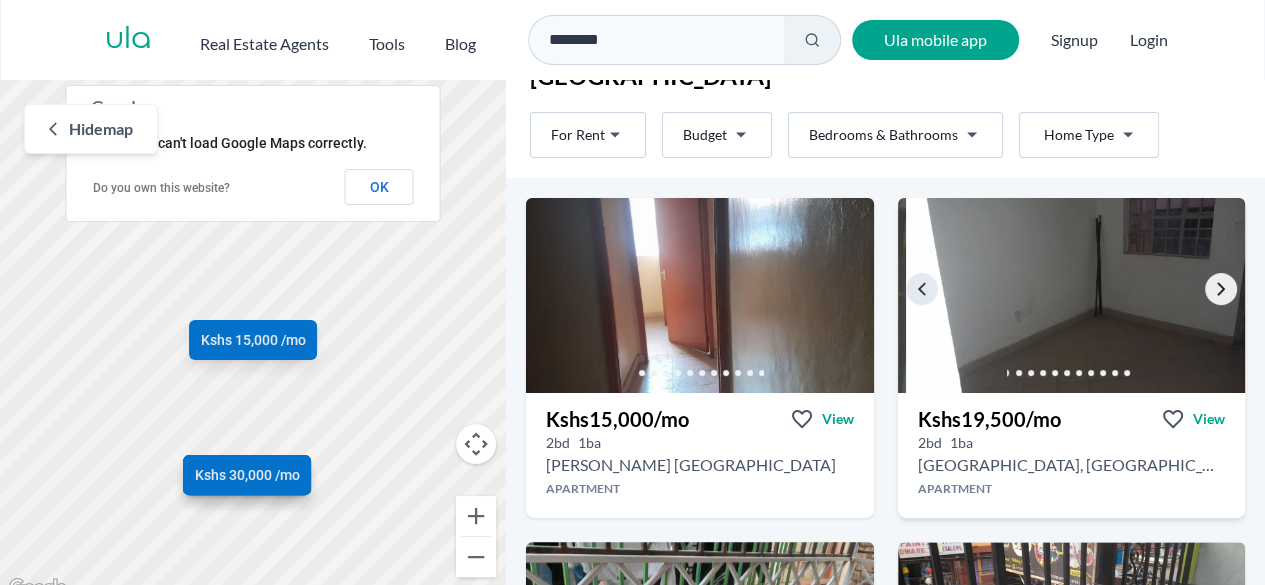 click 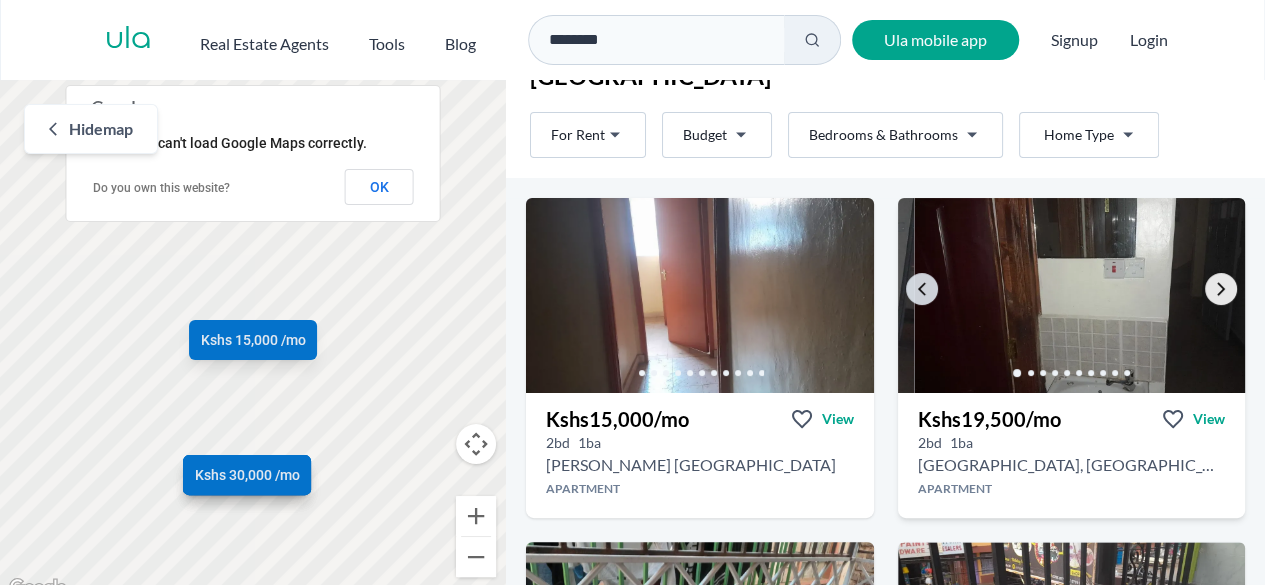 click 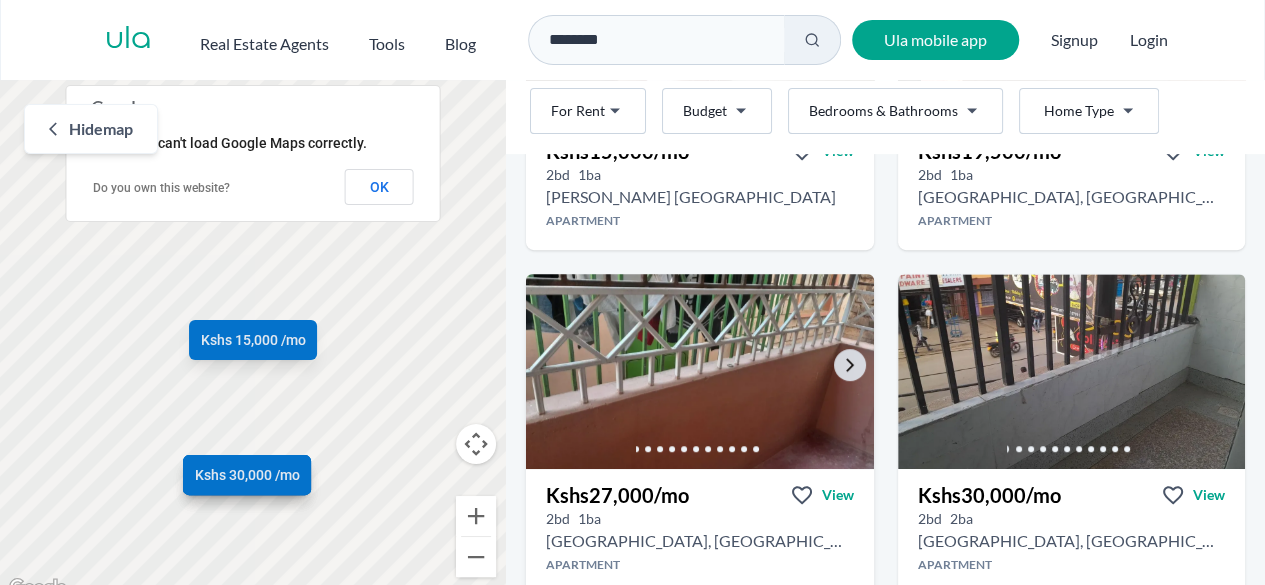 scroll, scrollTop: 400, scrollLeft: 0, axis: vertical 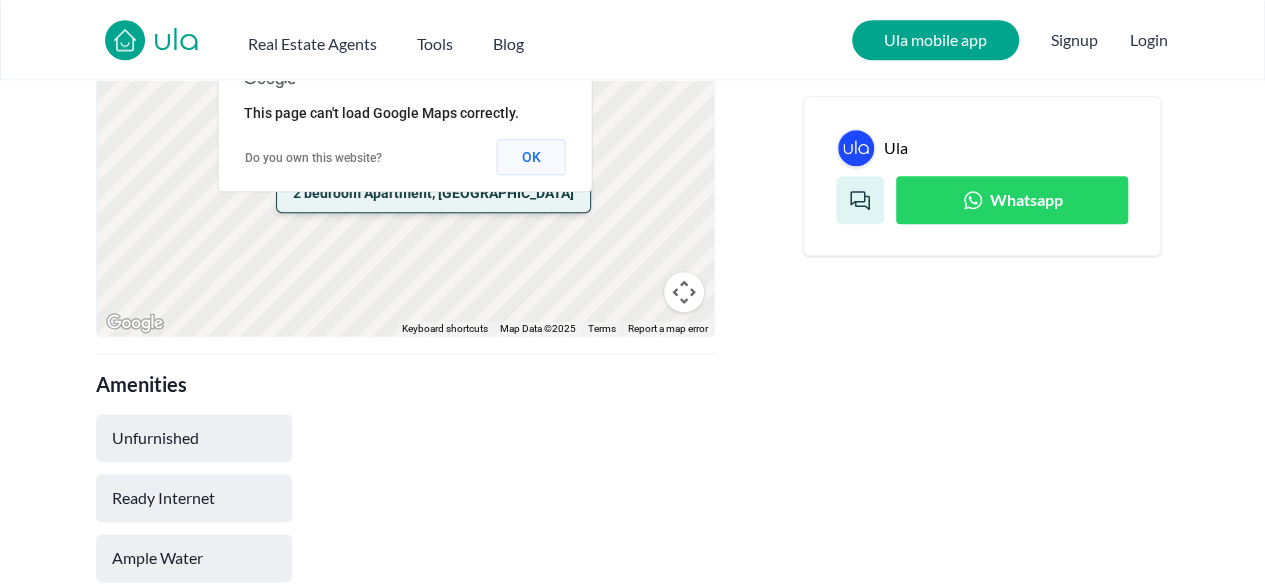 click on "OK" at bounding box center (531, 157) 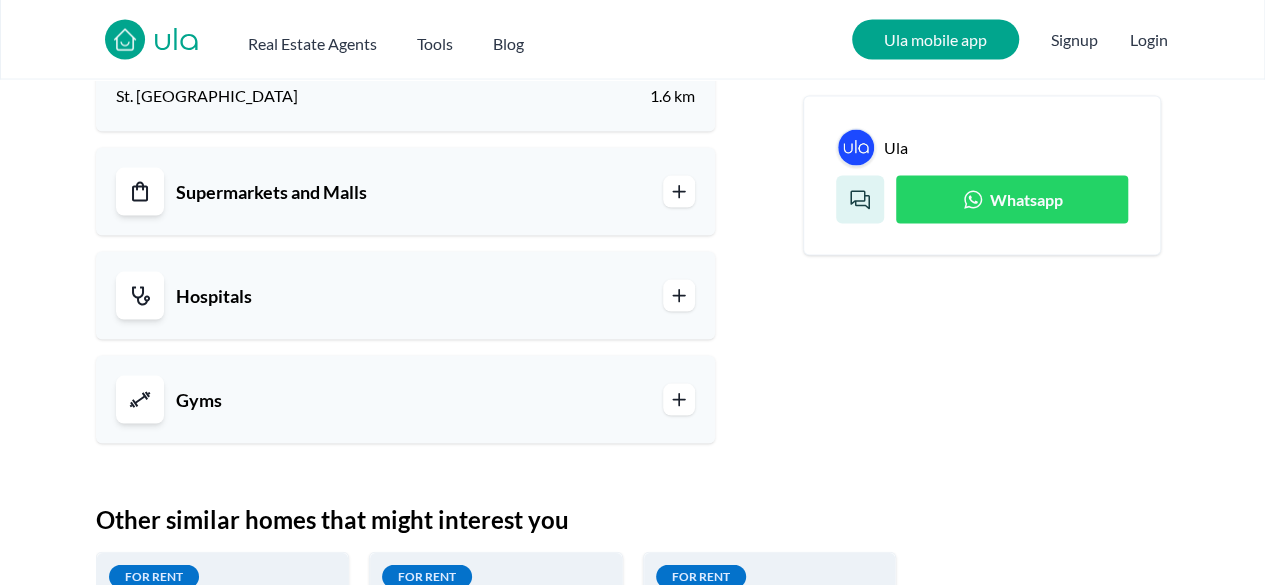 scroll, scrollTop: 2200, scrollLeft: 0, axis: vertical 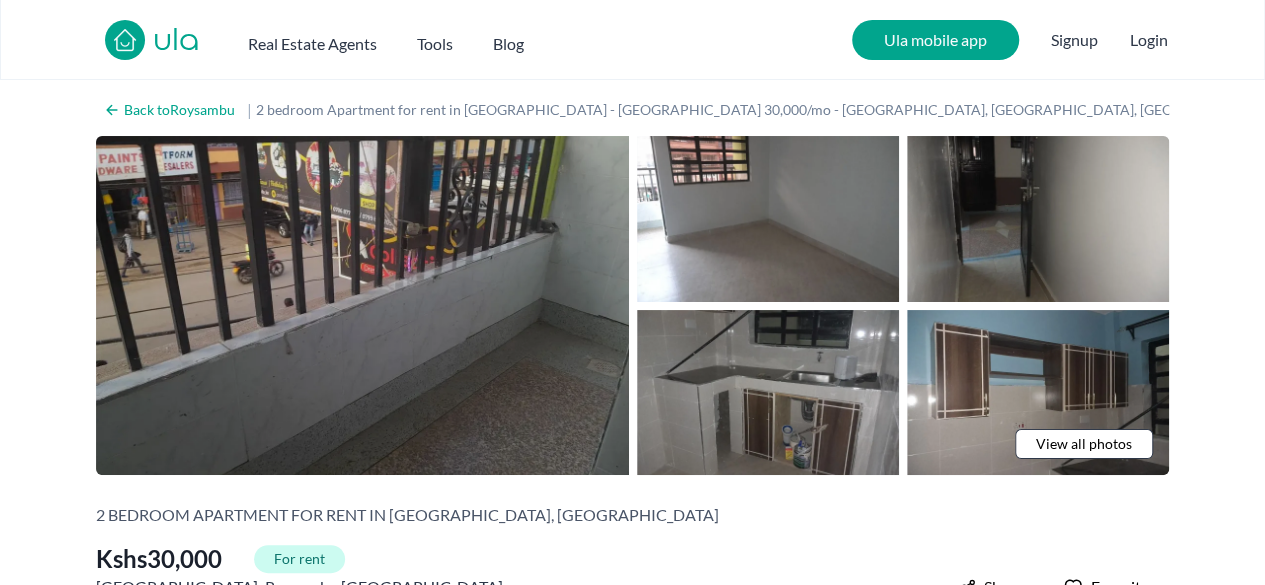 click at bounding box center (362, 305) 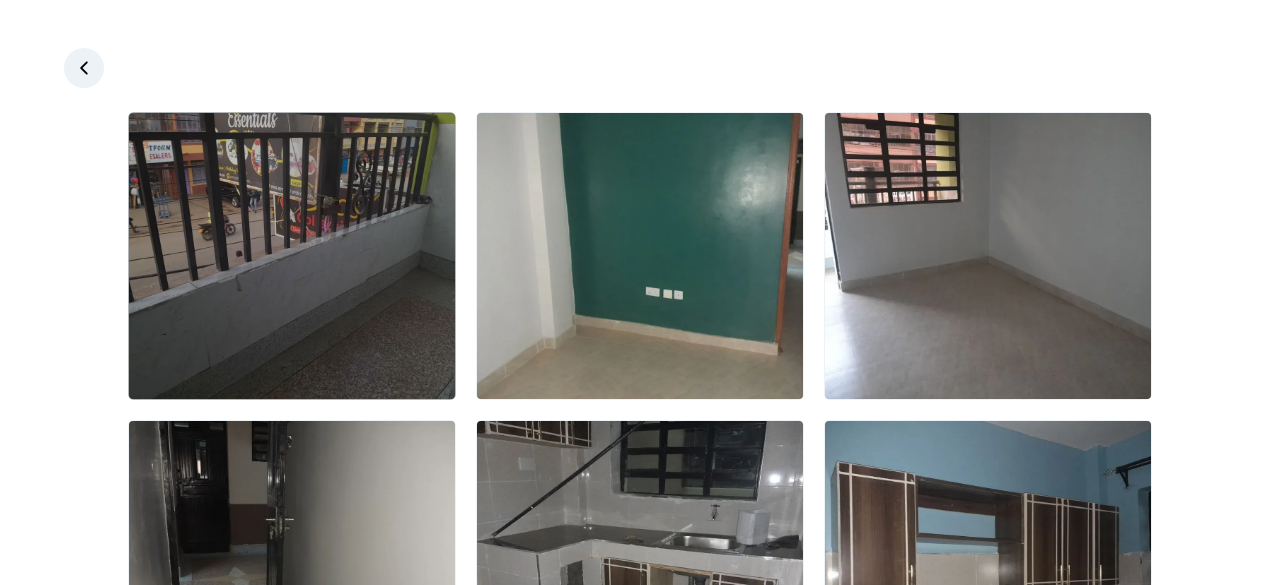 click at bounding box center [292, 256] 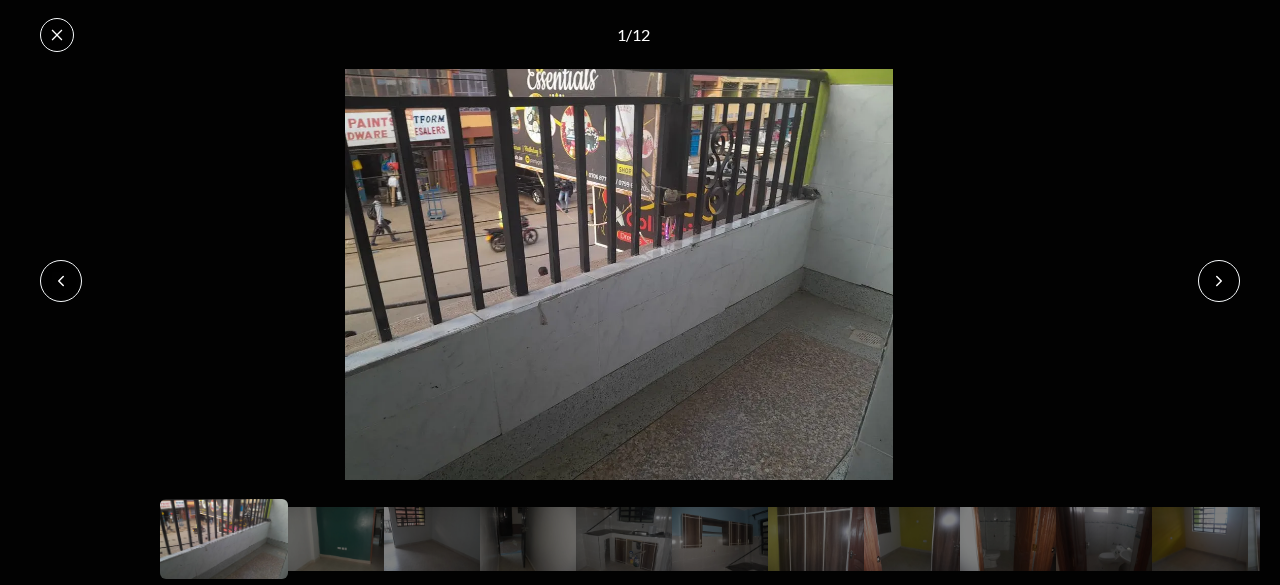 click 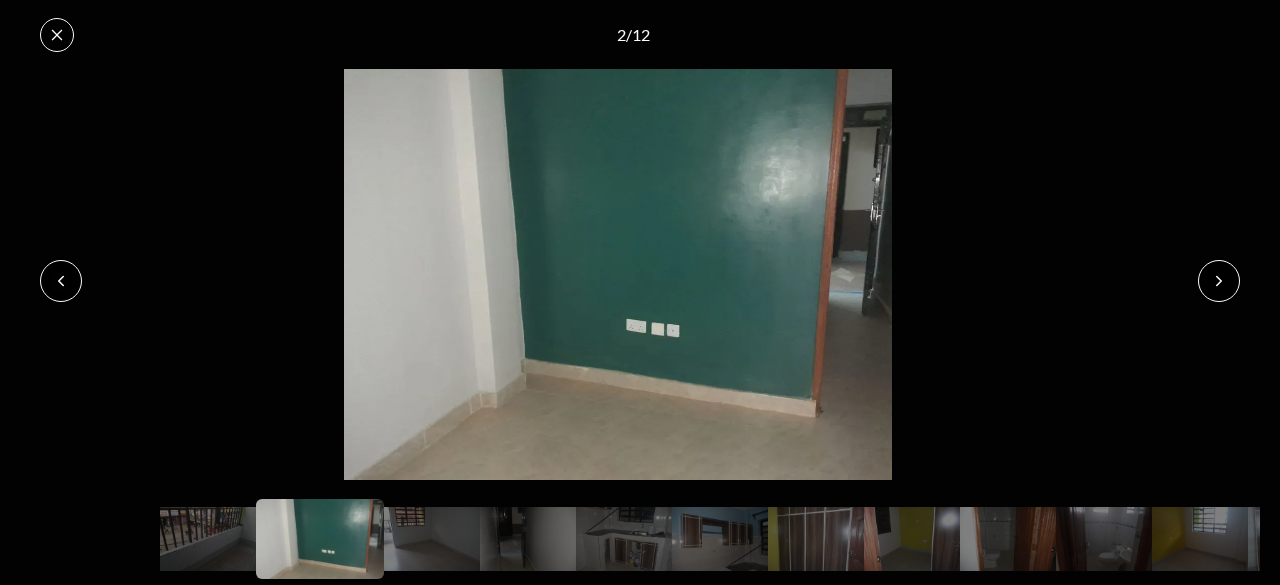 click 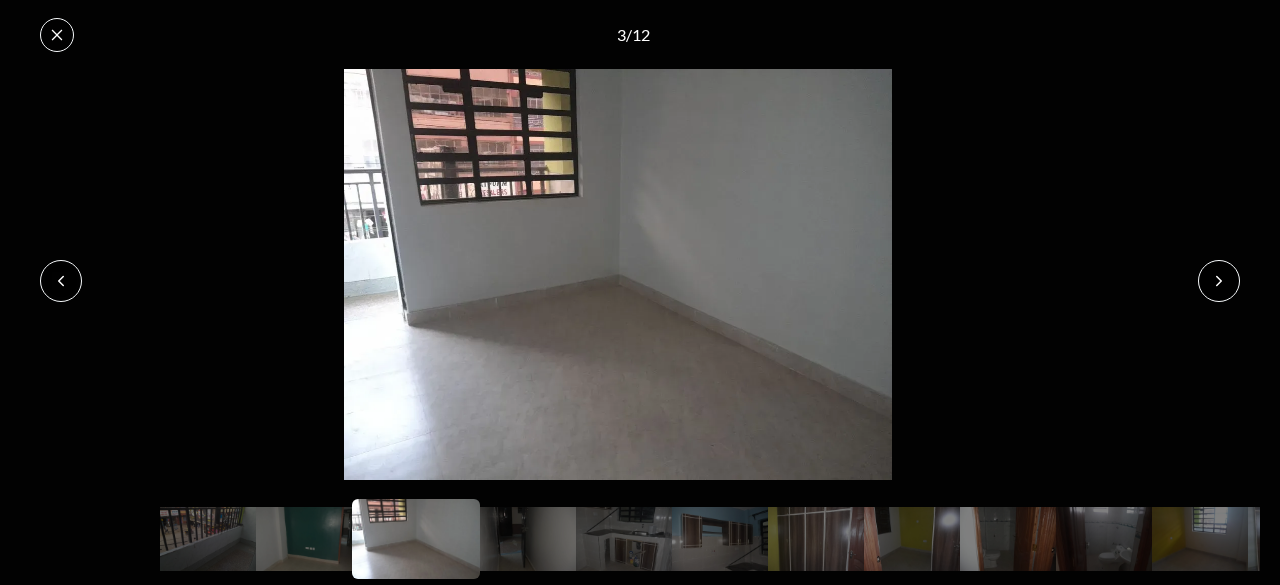 click 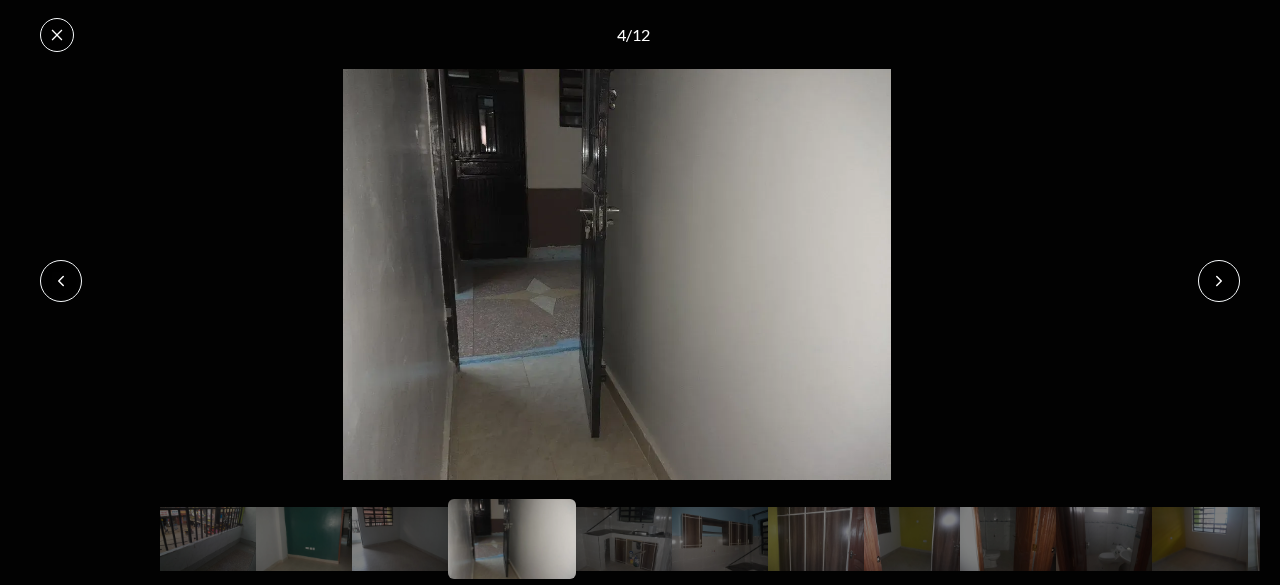 click 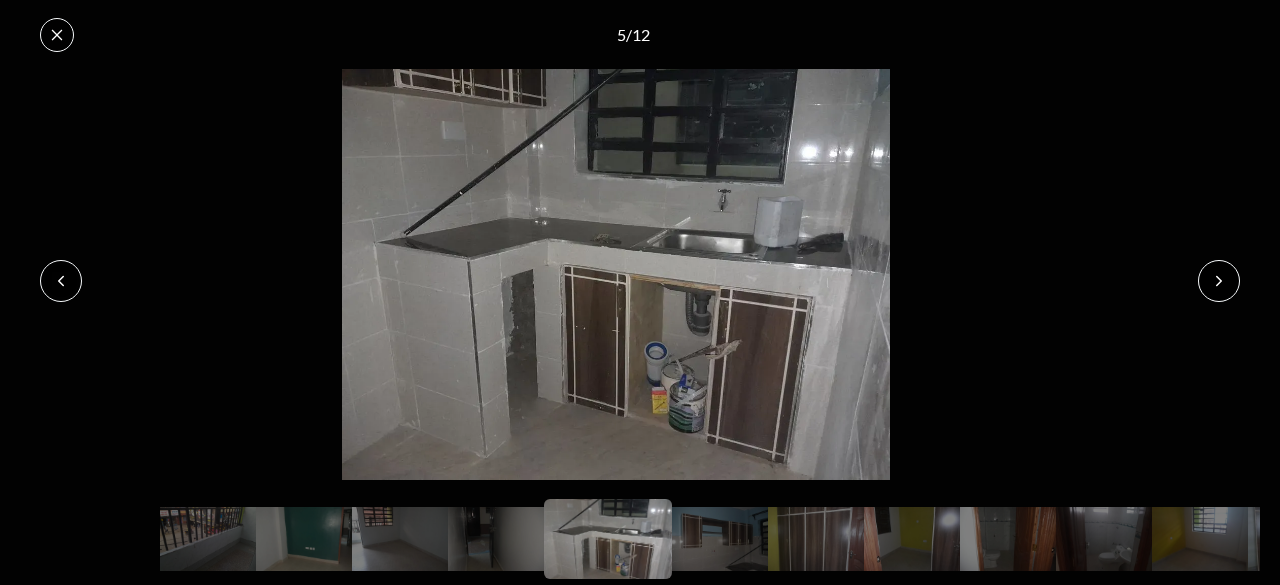 click 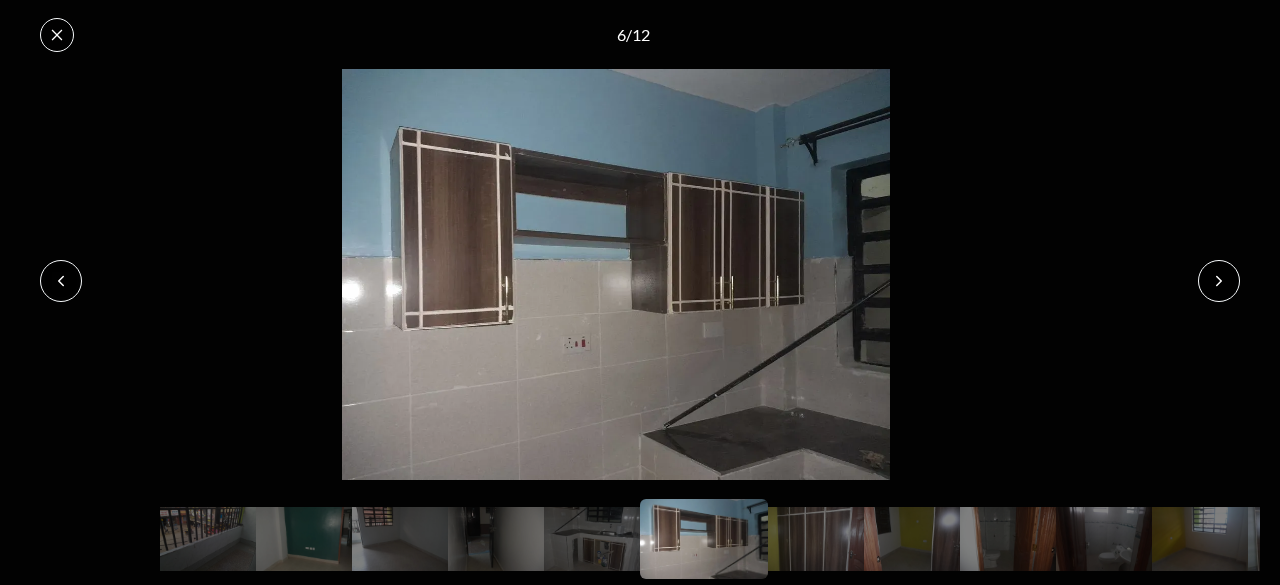 click 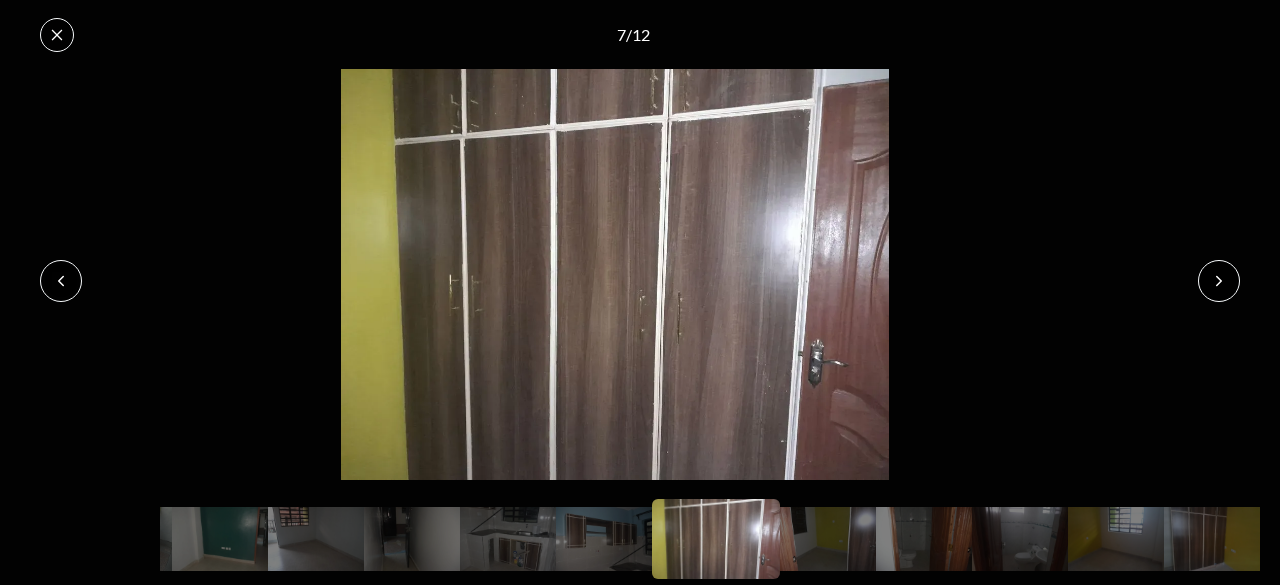 click 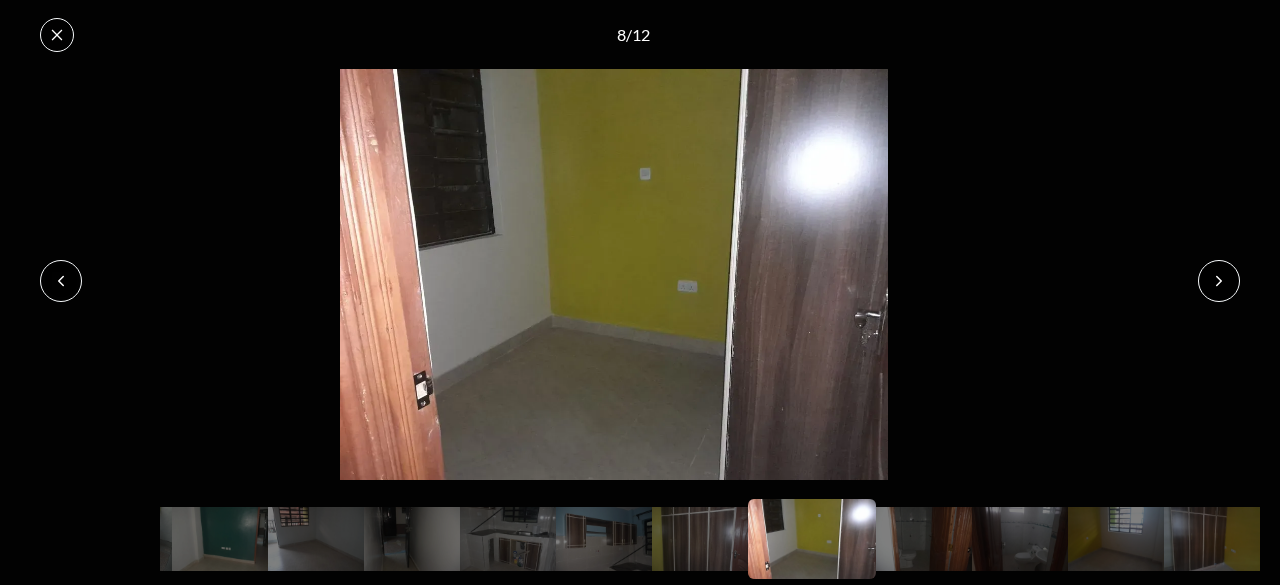 click 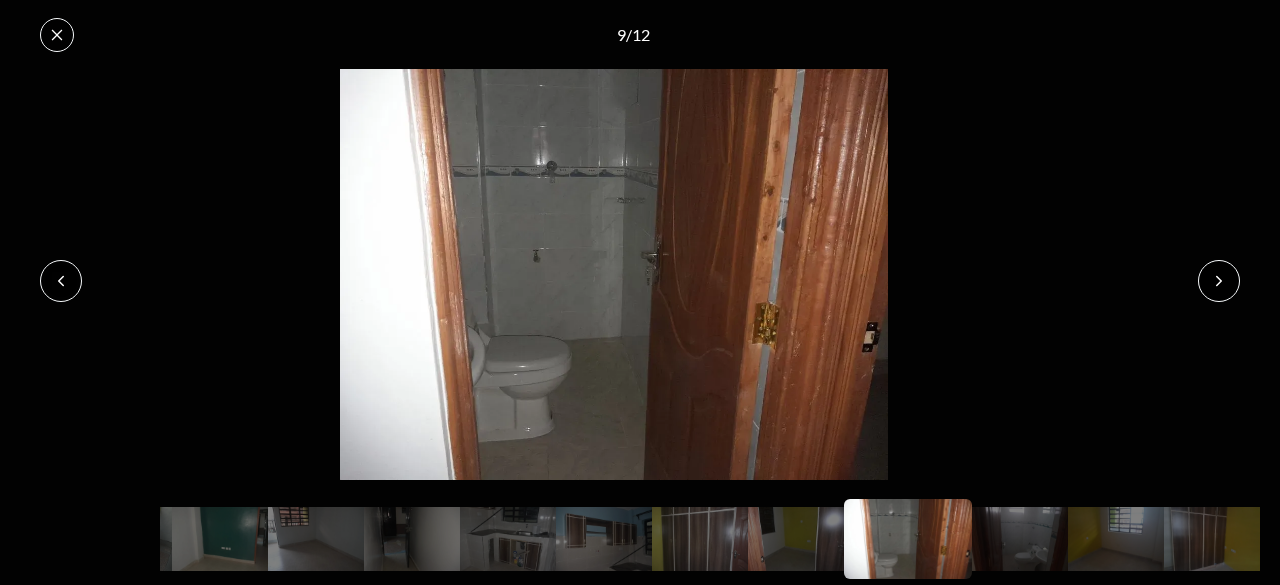 click 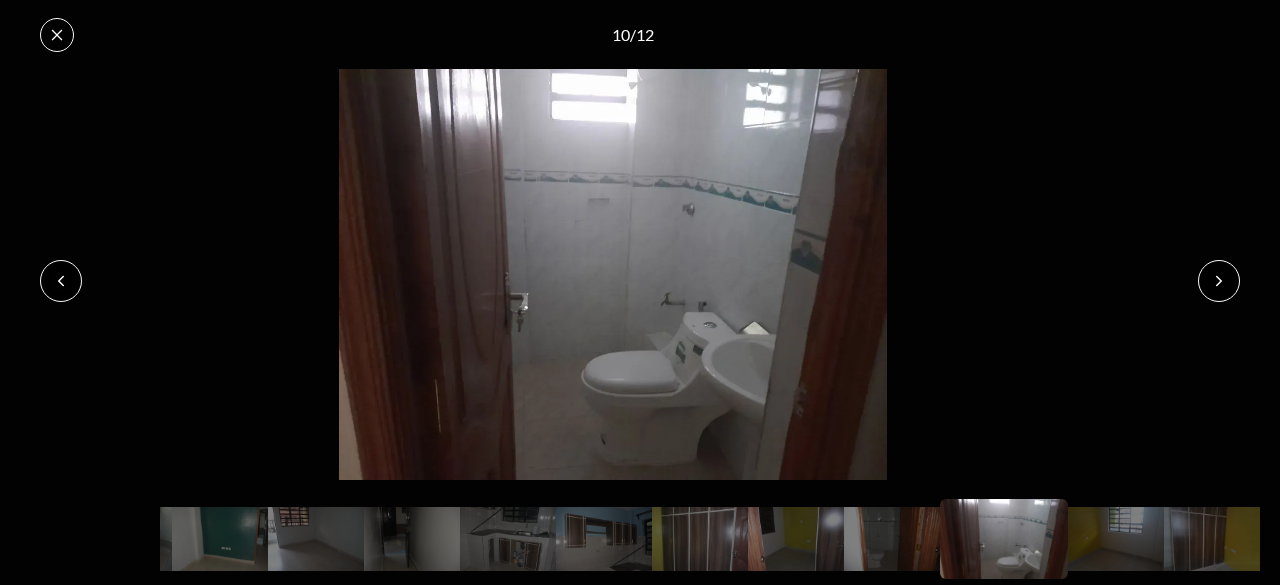 click 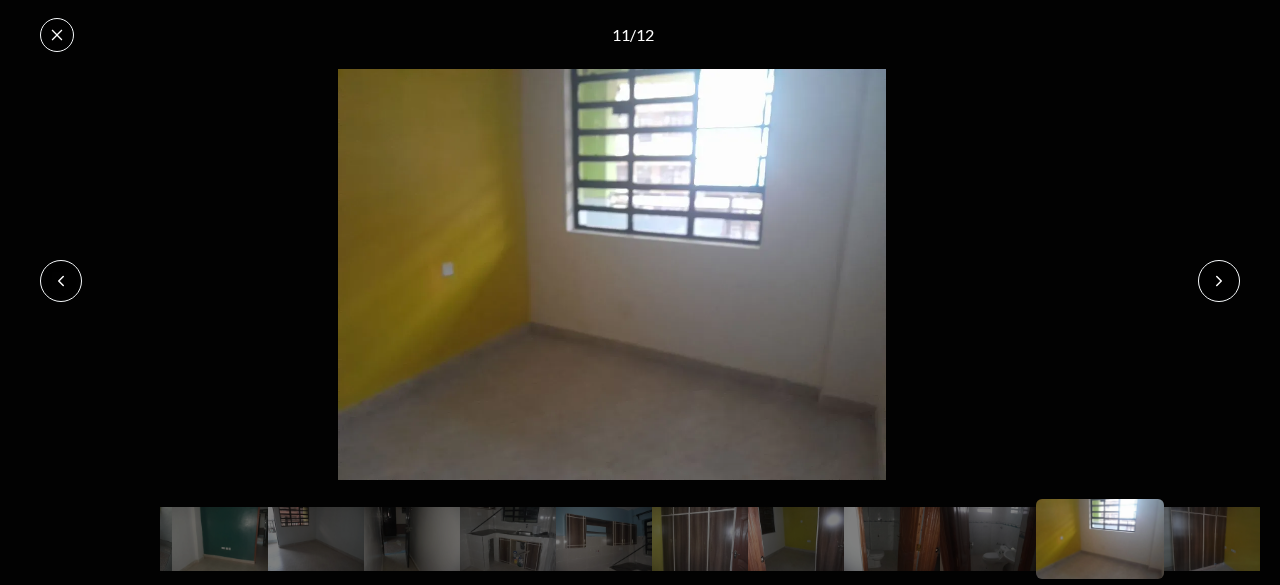 click 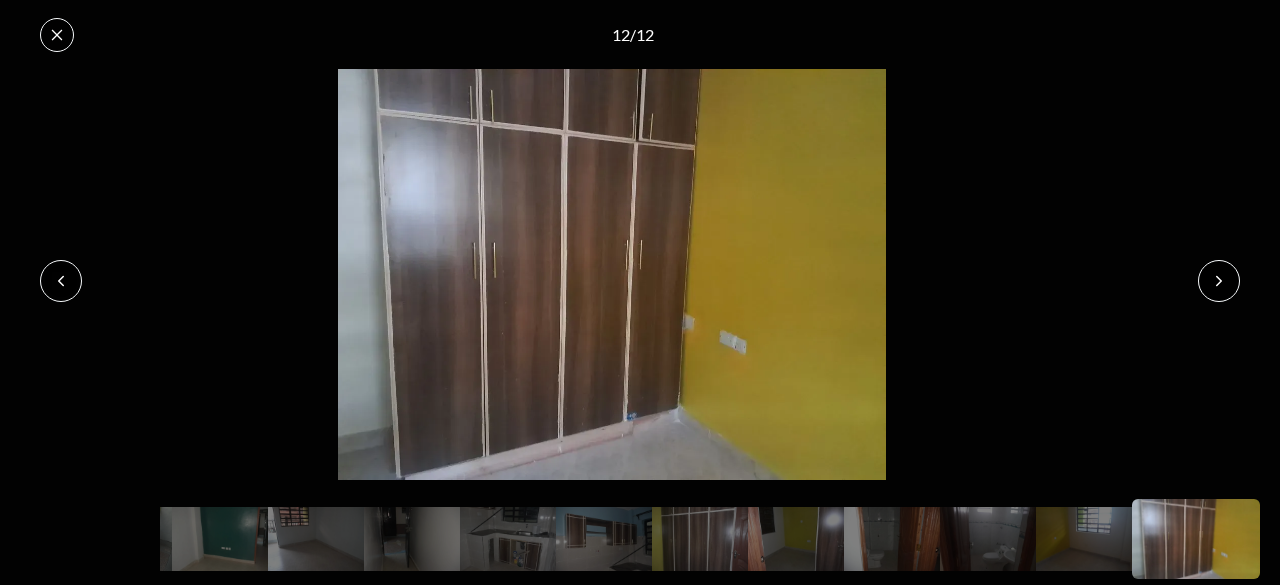 click 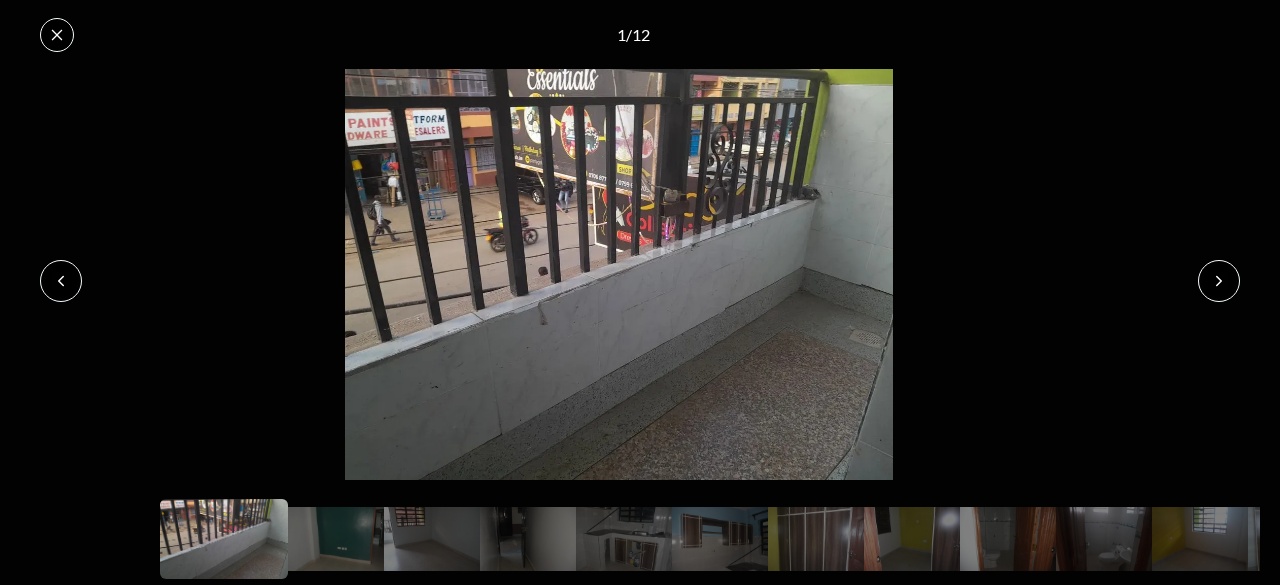 click at bounding box center (57, 35) 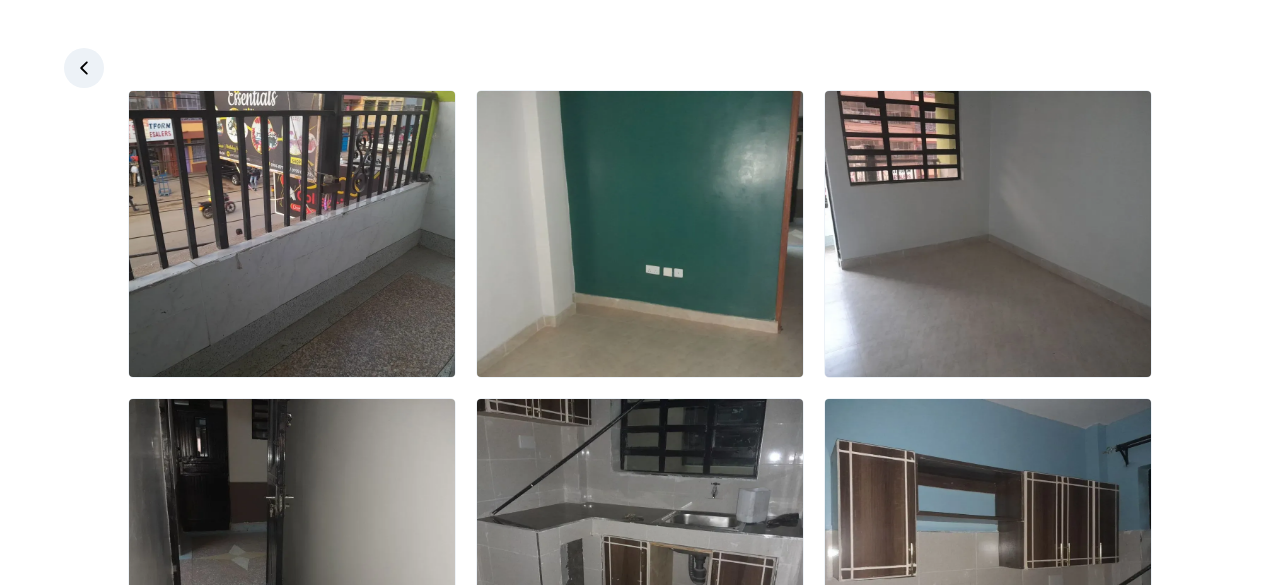 scroll, scrollTop: 0, scrollLeft: 0, axis: both 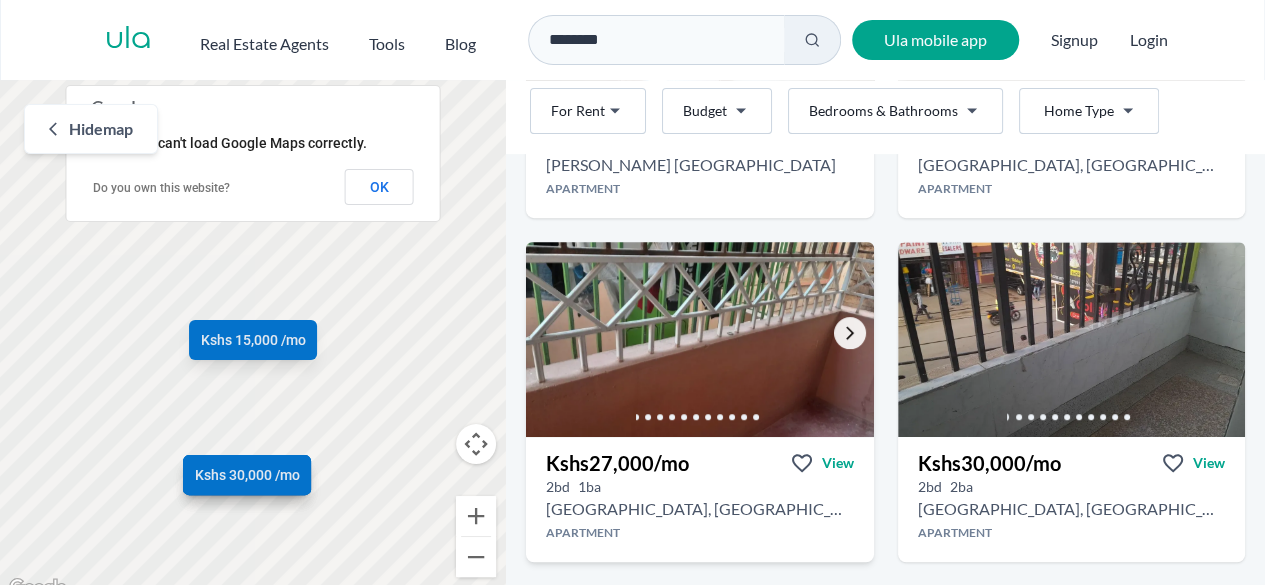 click 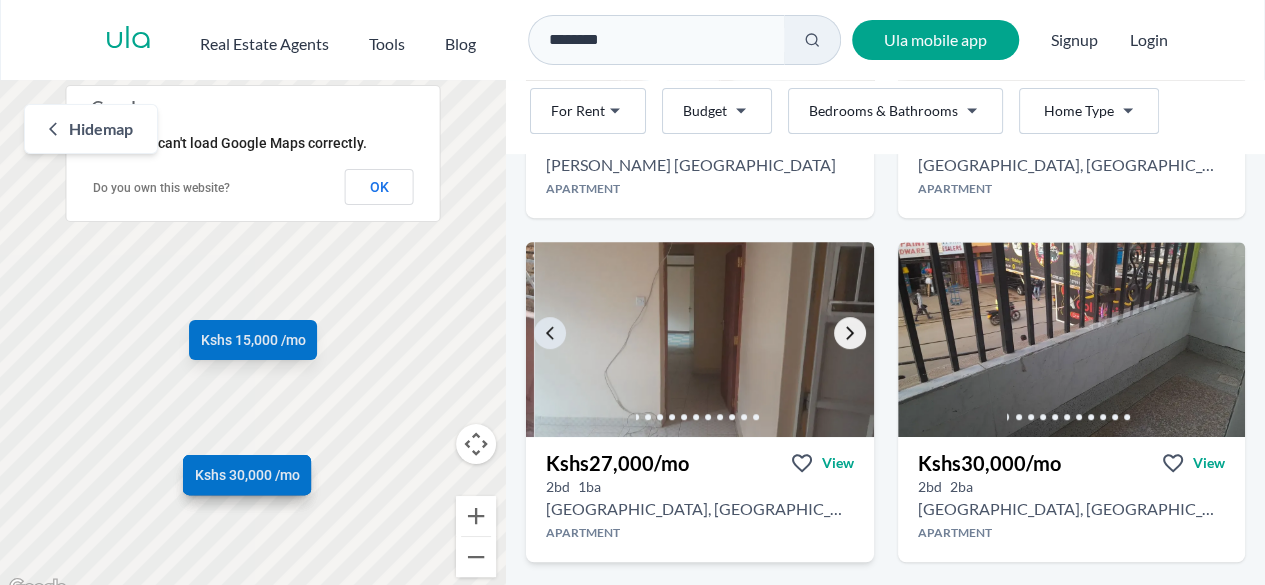 click 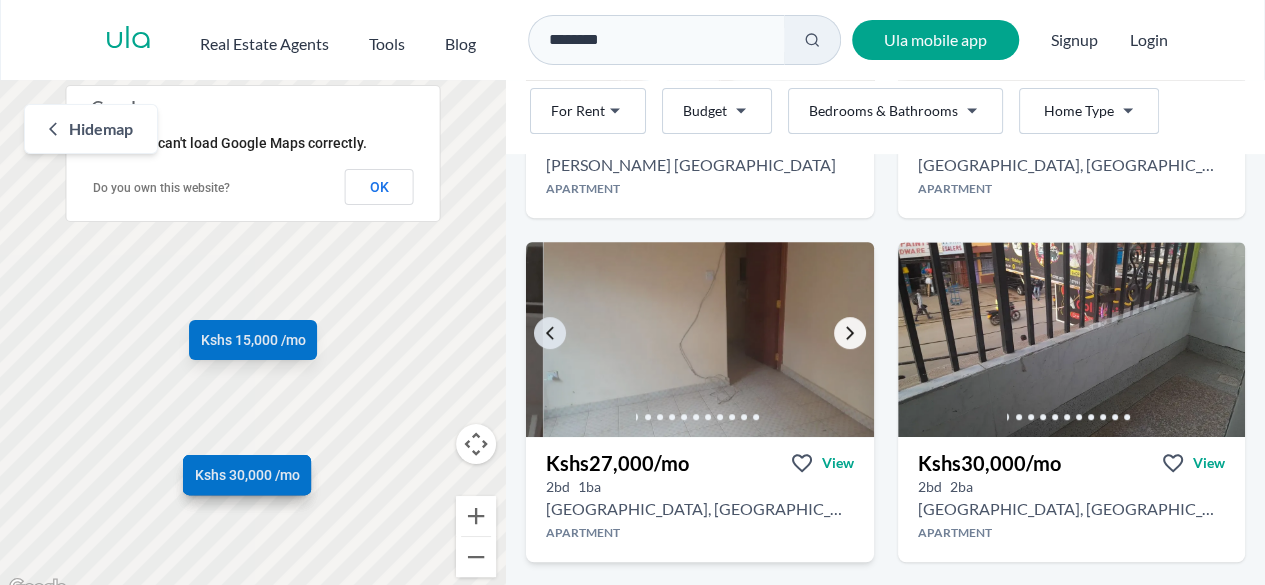 click 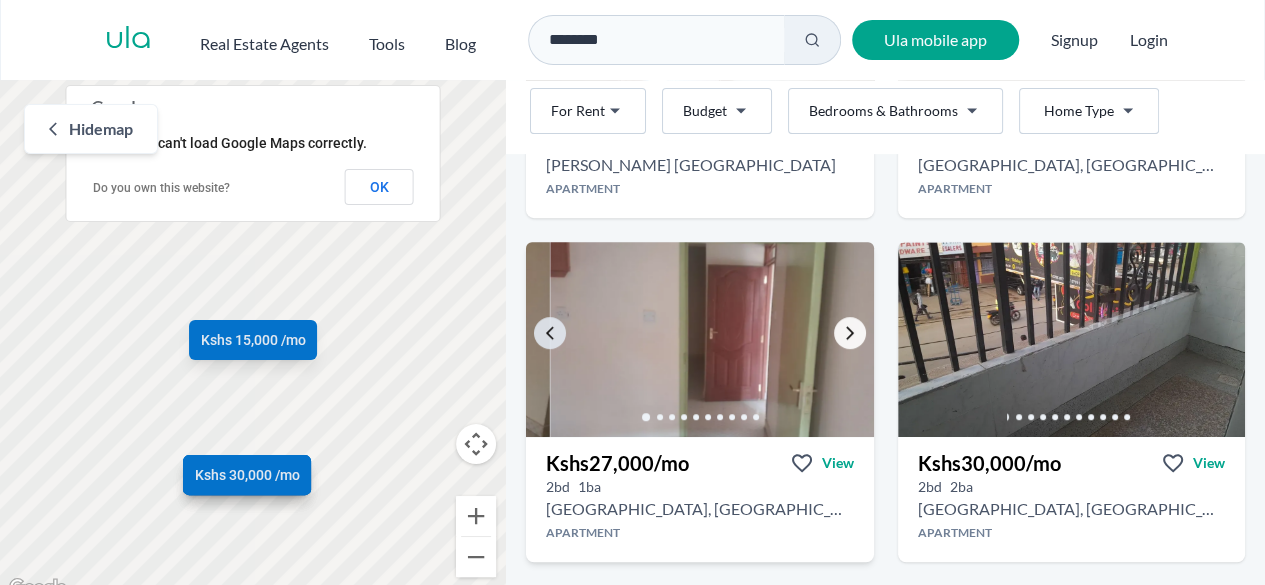 click 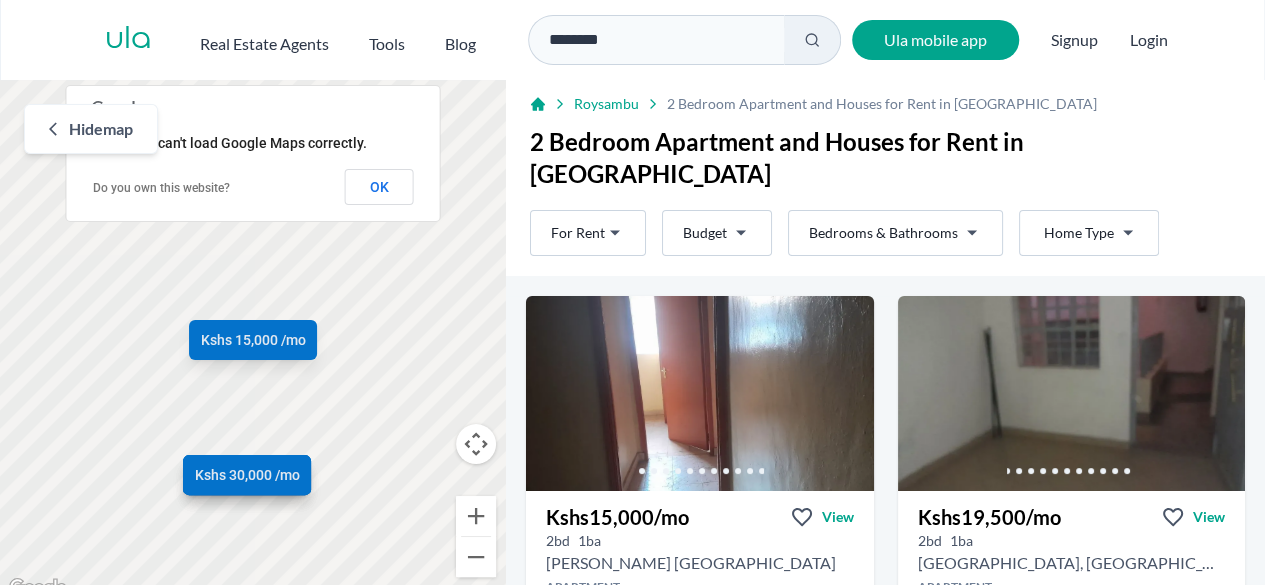 scroll, scrollTop: 0, scrollLeft: 0, axis: both 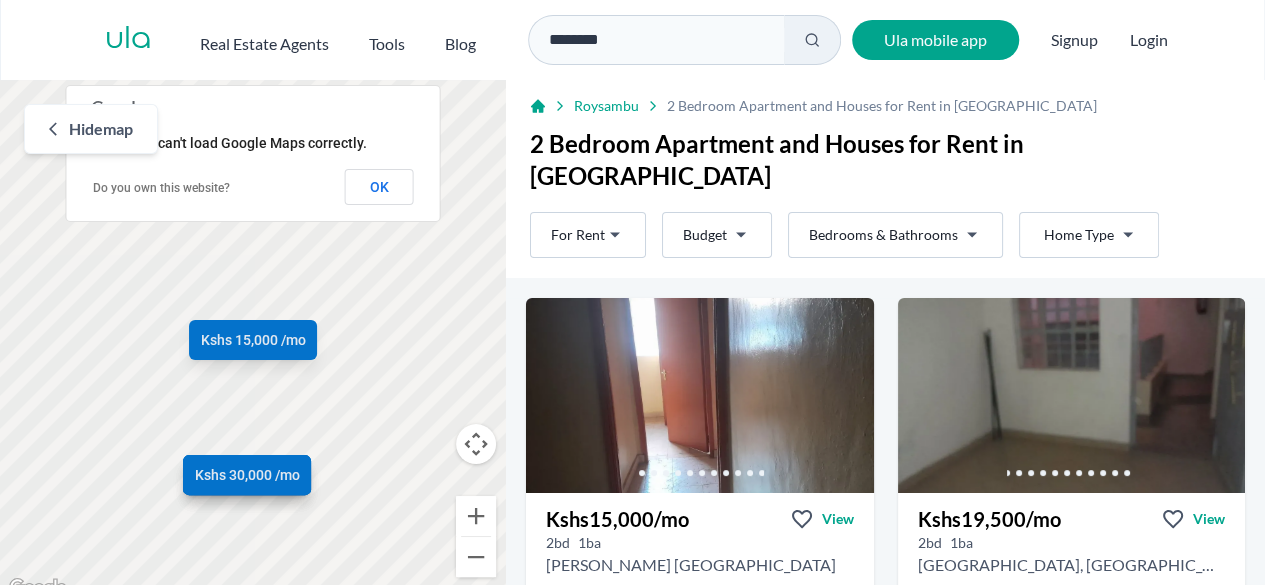 click on "Are you a real estate agent?   Reach more buyers and renters. Sign up Ula Homes App: Easy home search Explore more homes in the app Install ula Real Estate Agents Tools Blog ******** Ula mobile app Signup Login Map Rent For Rent Budget Bedrooms & Bathrooms   Type   Home Type Rent For Rent Budget   Type   Home Type Filter Hide  map   ← Move left → Move right ↑ Move up ↓ Move down + Zoom in - Zoom out Home Jump left by 75% End Jump right by 75% Page Up Jump up by 75% Page Down Jump down by 75% To navigate, press the arrow keys. Kshs   15,000 /mo Kshs   19,500 /mo Kshs   27,000 /mo Kshs   30,000 /mo Keyboard shortcuts Map Data Map Data ©2025 Map data ©2025 100 m  Click to toggle between metric and imperial units Terms Report a map error This page can't load Google Maps correctly. Do you own this website? OK Roysambu 2 Bedroom Apartment and Houses for Rent in [GEOGRAPHIC_DATA] 2 Bedroom Apartment and Houses for Rent in [GEOGRAPHIC_DATA] Rent For Rent Budget Bedrooms & Bathrooms   Type   Home Type Rent For Rent Budget" at bounding box center (632, 300) 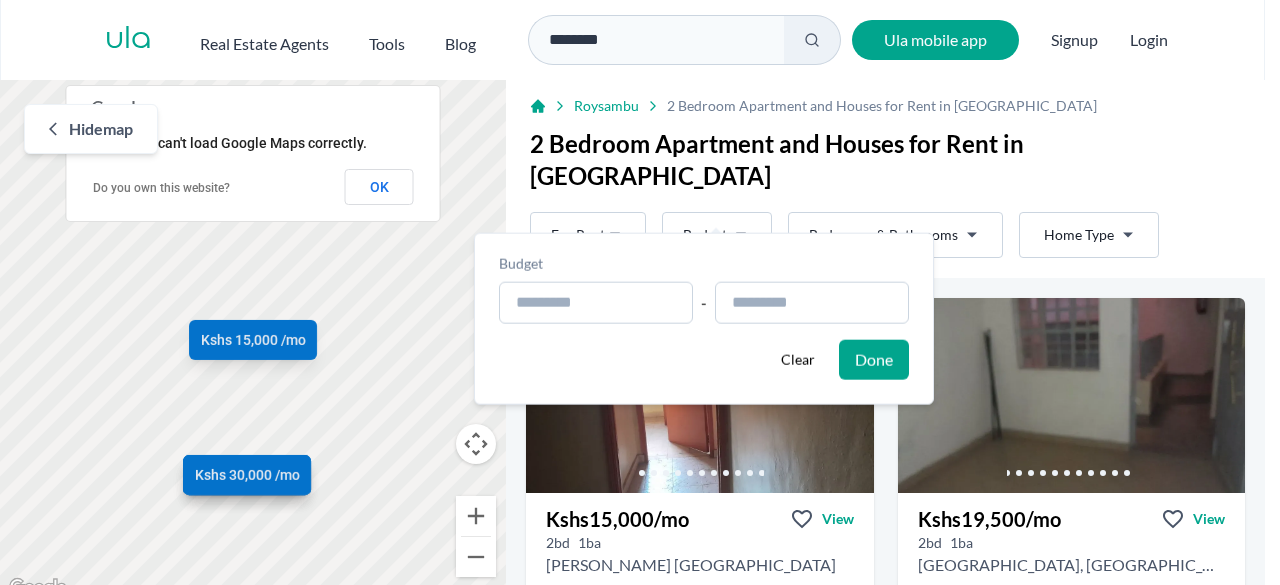 click on "Are you a real estate agent?   Reach more buyers and renters. Sign up Ula Homes App: Easy home search Explore more homes in the app Install ula Real Estate Agents Tools Blog ******** Ula mobile app Signup Login Map Rent For Rent Budget Bedrooms & Bathrooms   Type   Home Type Rent For Rent Budget   Type   Home Type Filter Hide  map   ← Move left → Move right ↑ Move up ↓ Move down + Zoom in - Zoom out Home Jump left by 75% End Jump right by 75% Page Up Jump up by 75% Page Down Jump down by 75% To navigate, press the arrow keys. Kshs   15,000 /mo Kshs   19,500 /mo Kshs   27,000 /mo Kshs   30,000 /mo Keyboard shortcuts Map Data Map Data ©2025 Map data ©2025 100 m  Click to toggle between metric and imperial units Terms Report a map error This page can't load Google Maps correctly. Do you own this website? OK Roysambu 2 Bedroom Apartment and Houses for Rent in [GEOGRAPHIC_DATA] 2 Bedroom Apartment and Houses for Rent in [GEOGRAPHIC_DATA] Rent For Rent Budget Bedrooms & Bathrooms   Type   Home Type Rent For Rent Budget" at bounding box center [640, 300] 